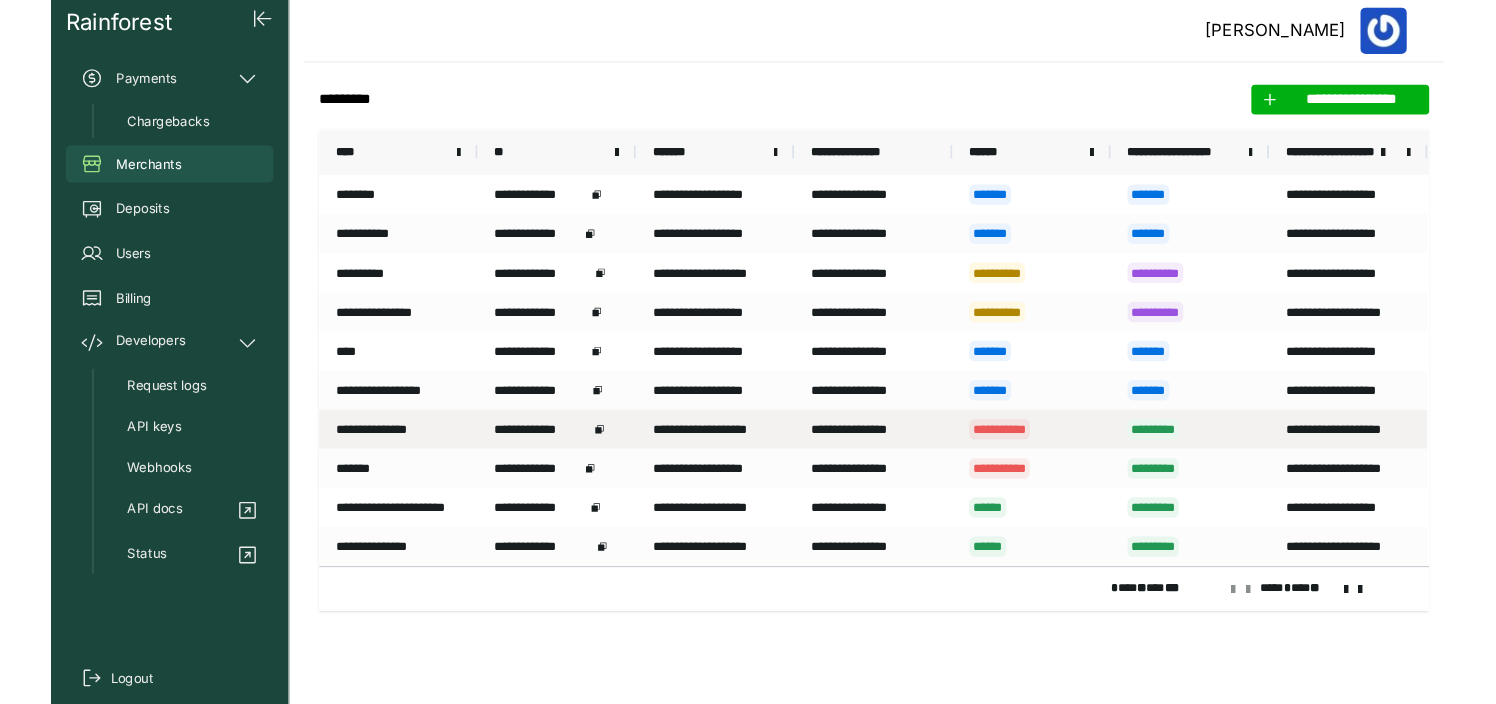 scroll, scrollTop: 0, scrollLeft: 0, axis: both 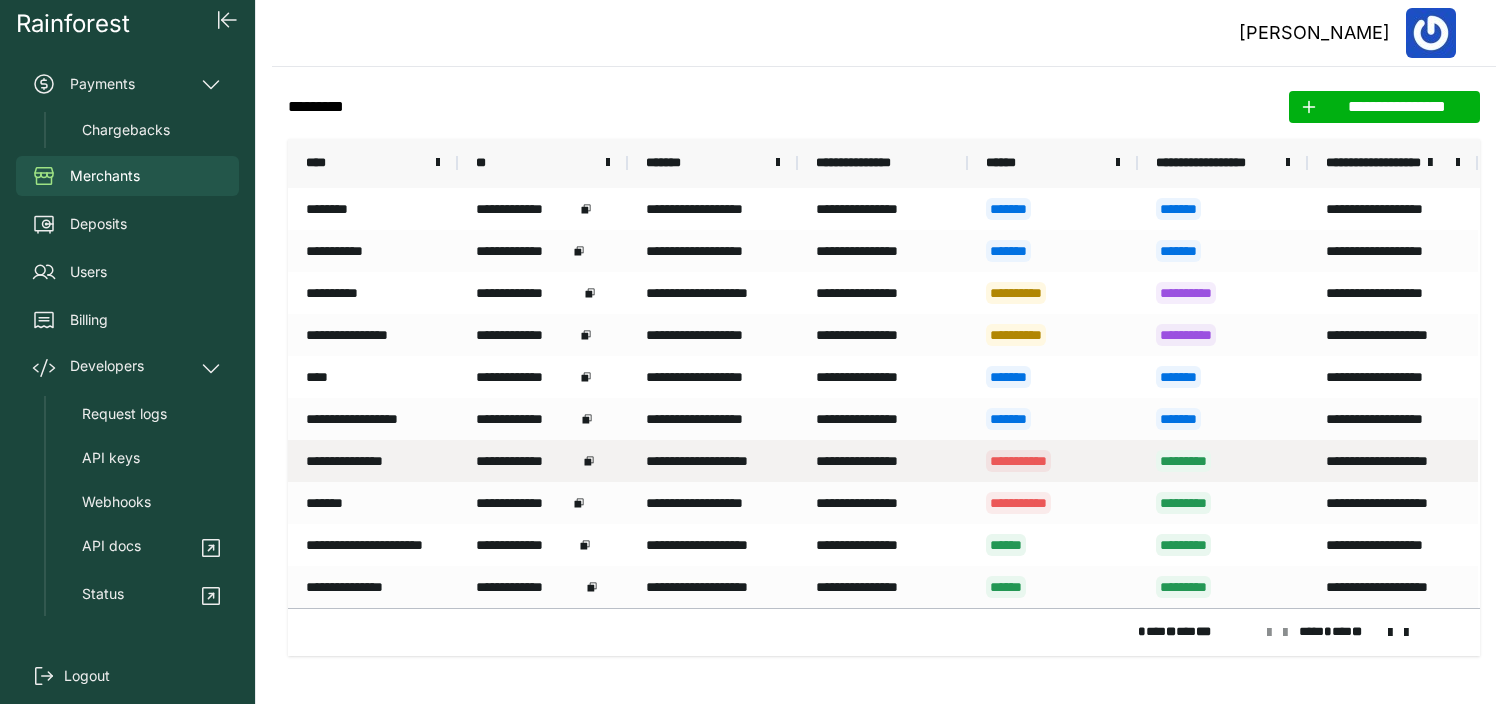 click on "**********" at bounding box center [1053, 461] 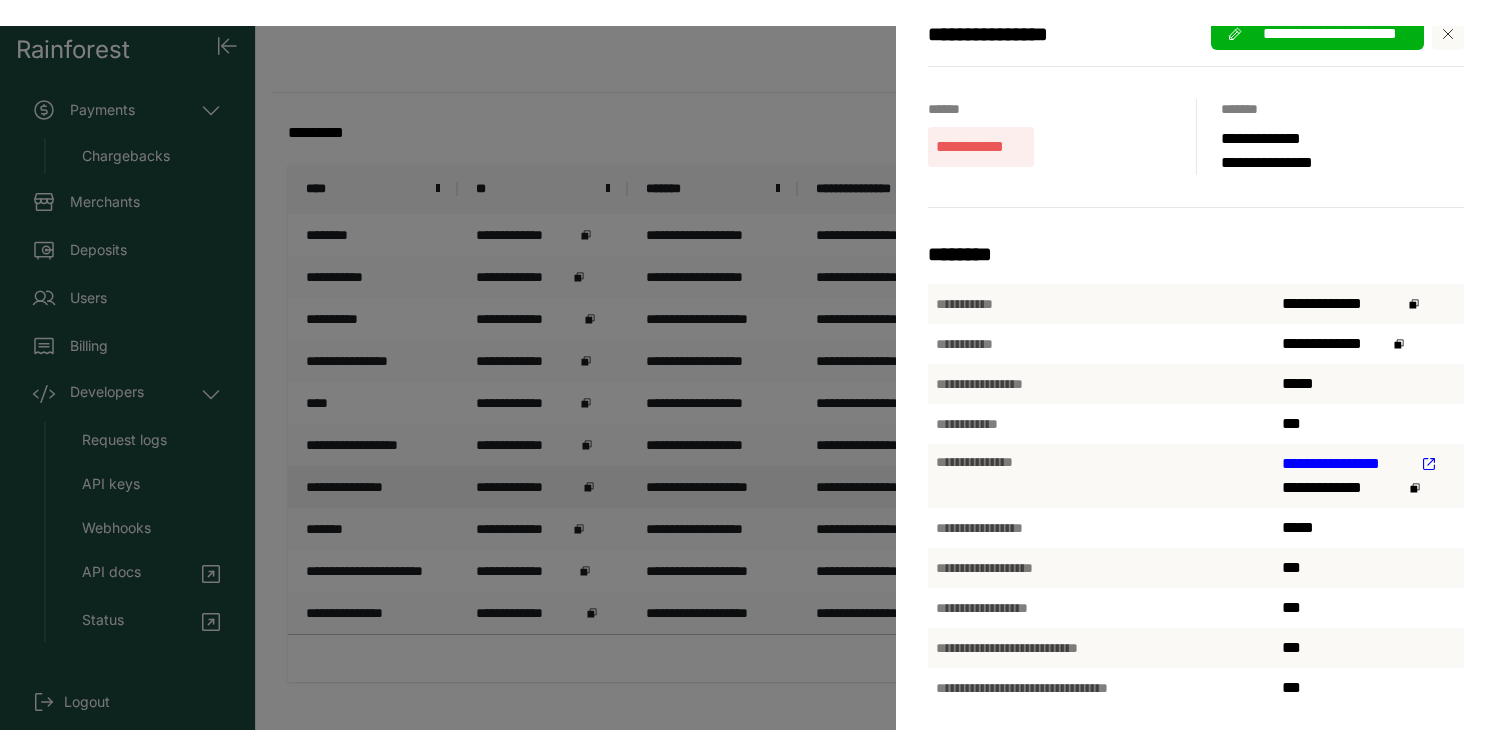 scroll, scrollTop: 0, scrollLeft: 0, axis: both 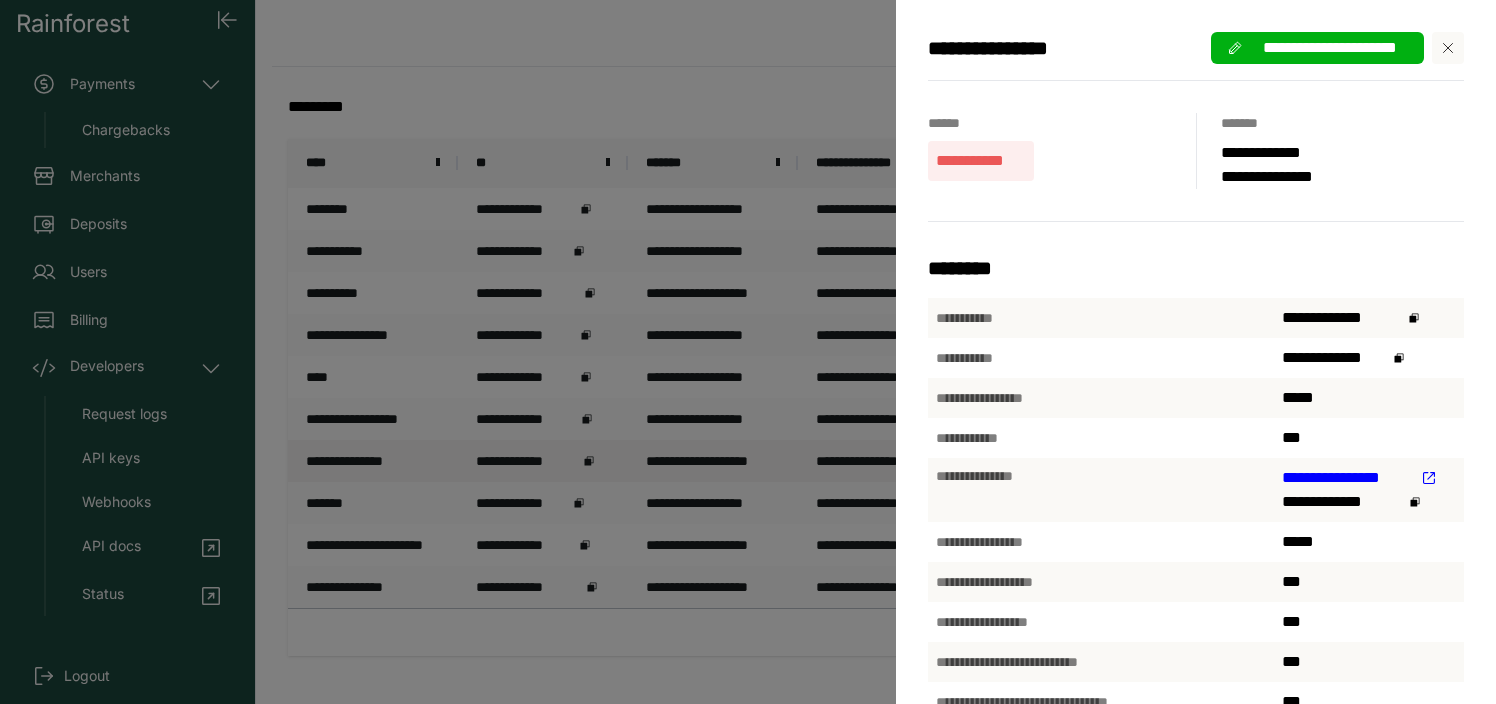 click 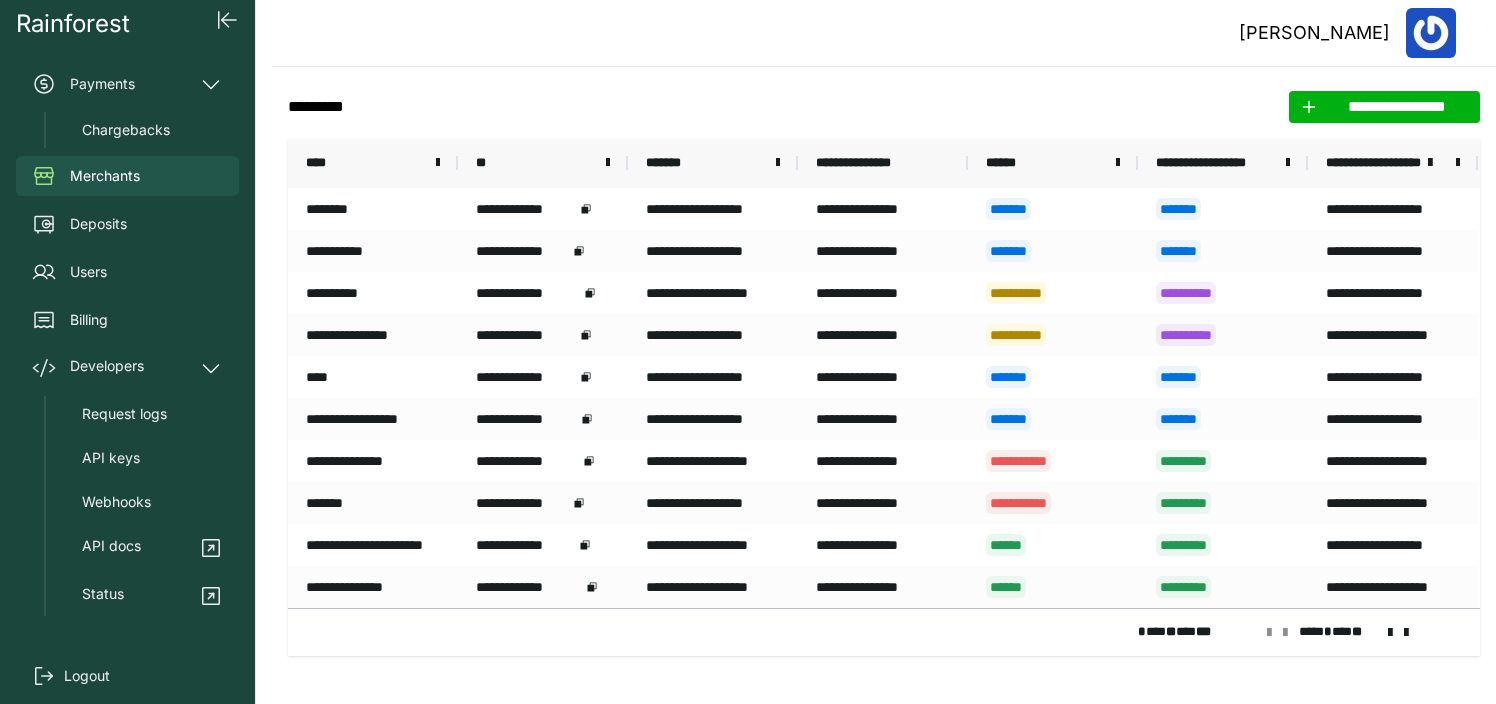 click at bounding box center [1406, 633] 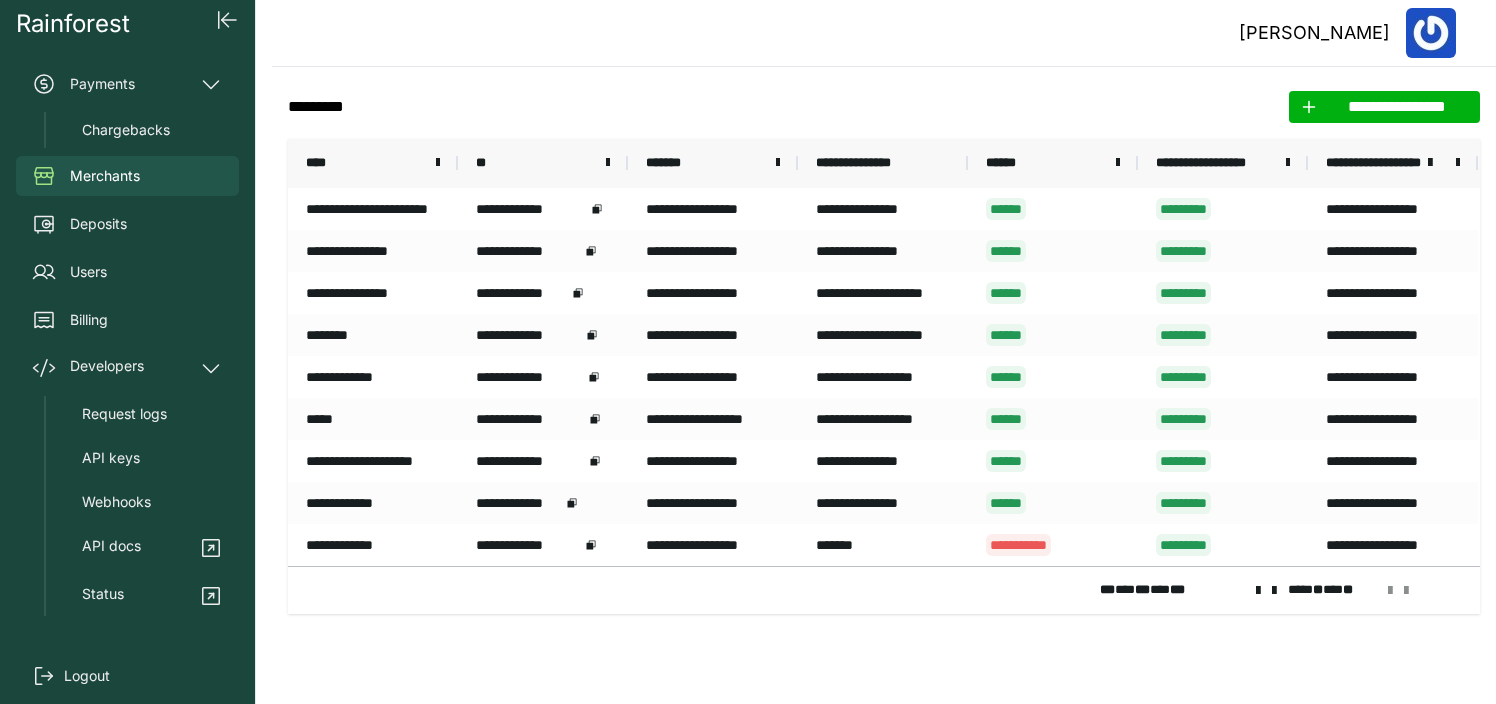 click at bounding box center (1274, 591) 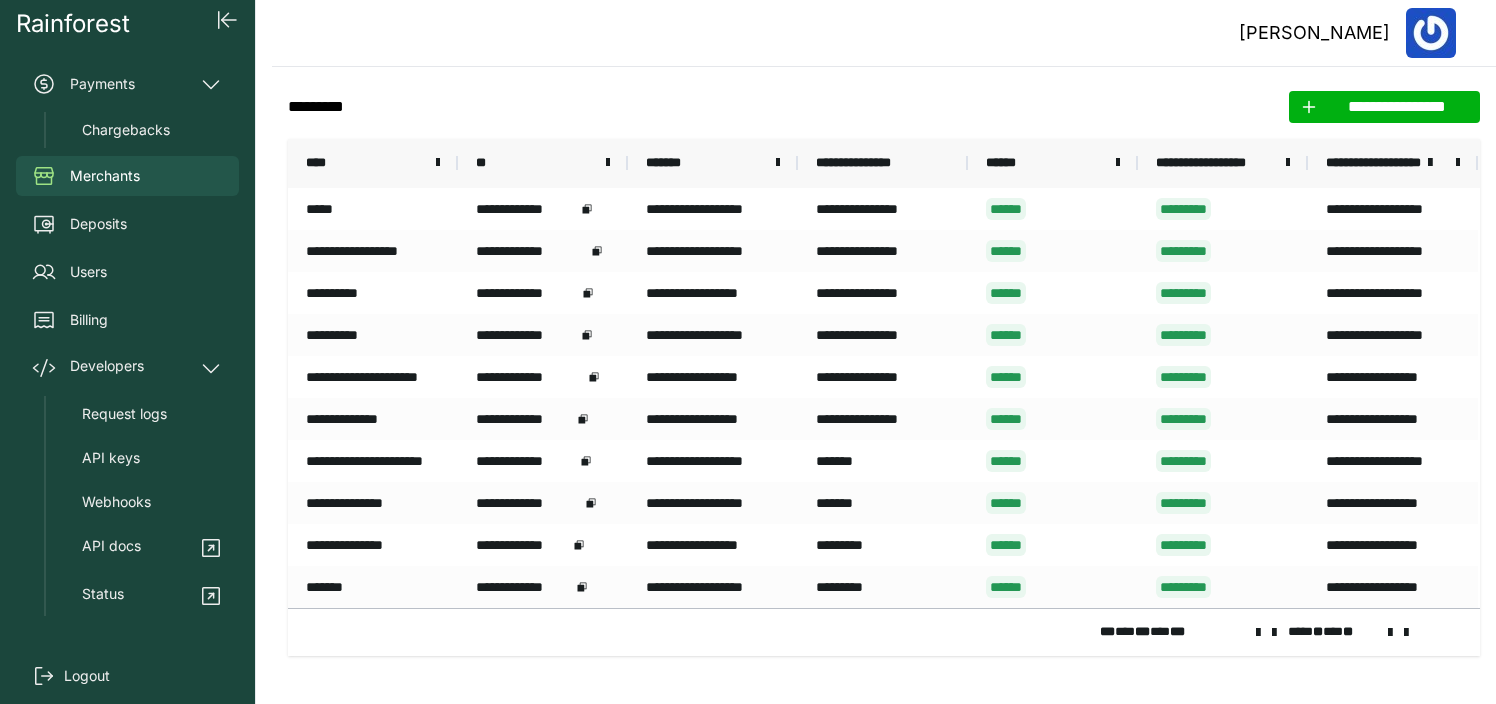 click at bounding box center (1274, 633) 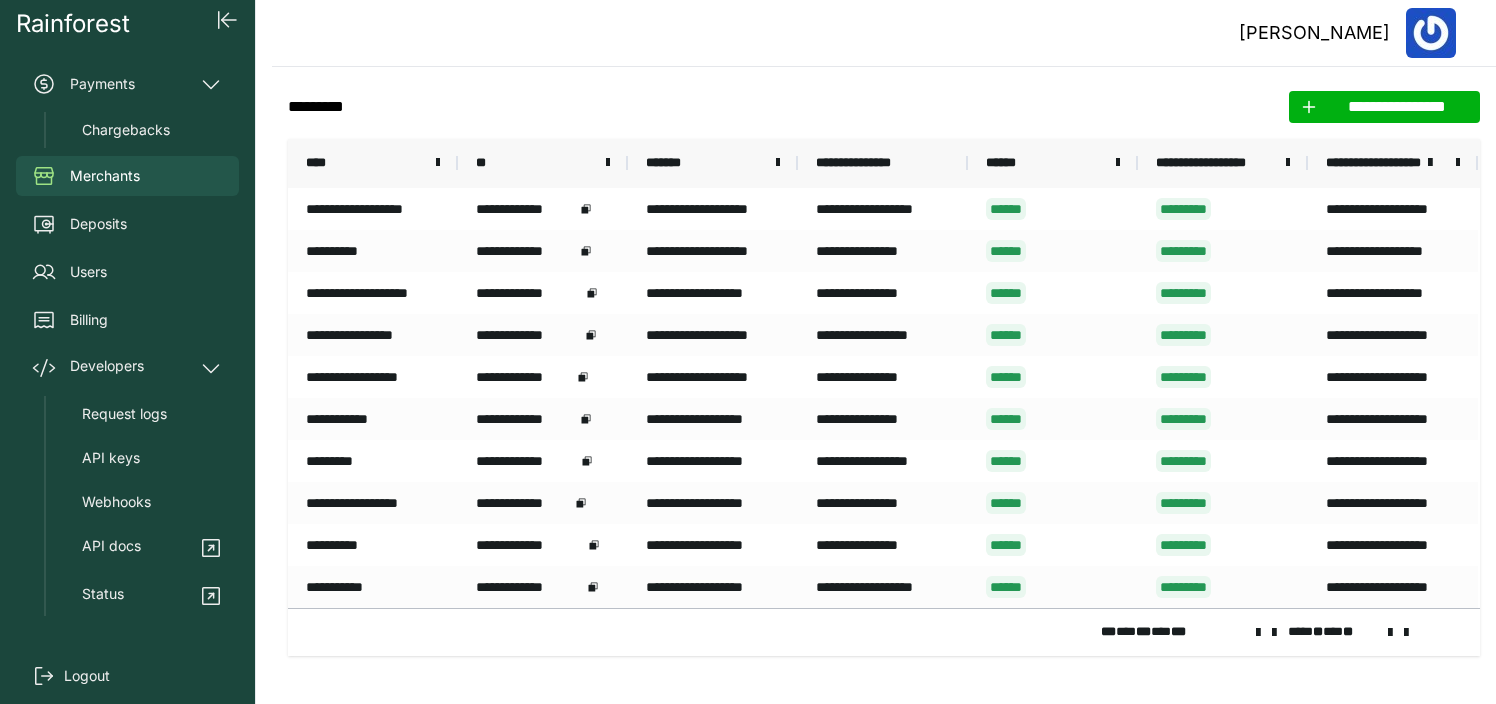 click at bounding box center [1274, 633] 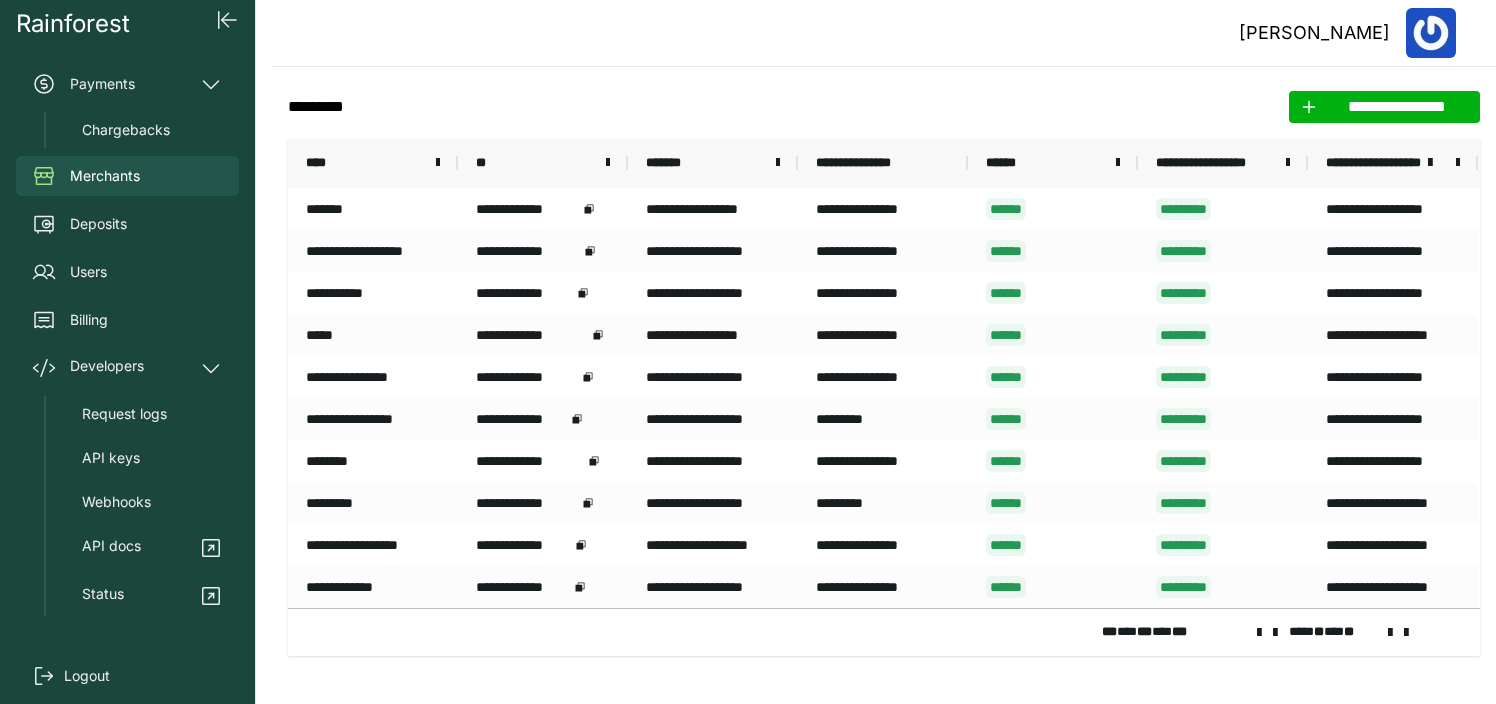 click at bounding box center (1275, 633) 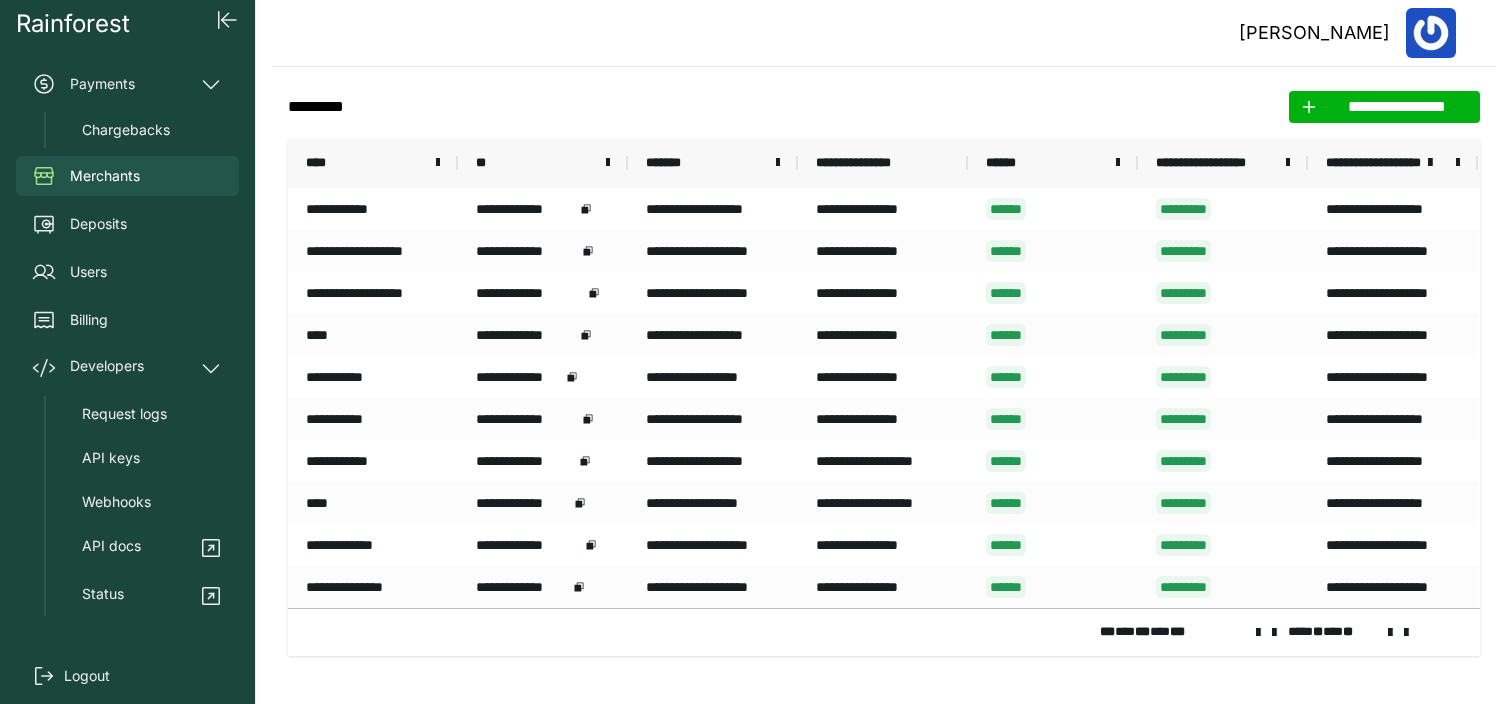 click at bounding box center (1274, 633) 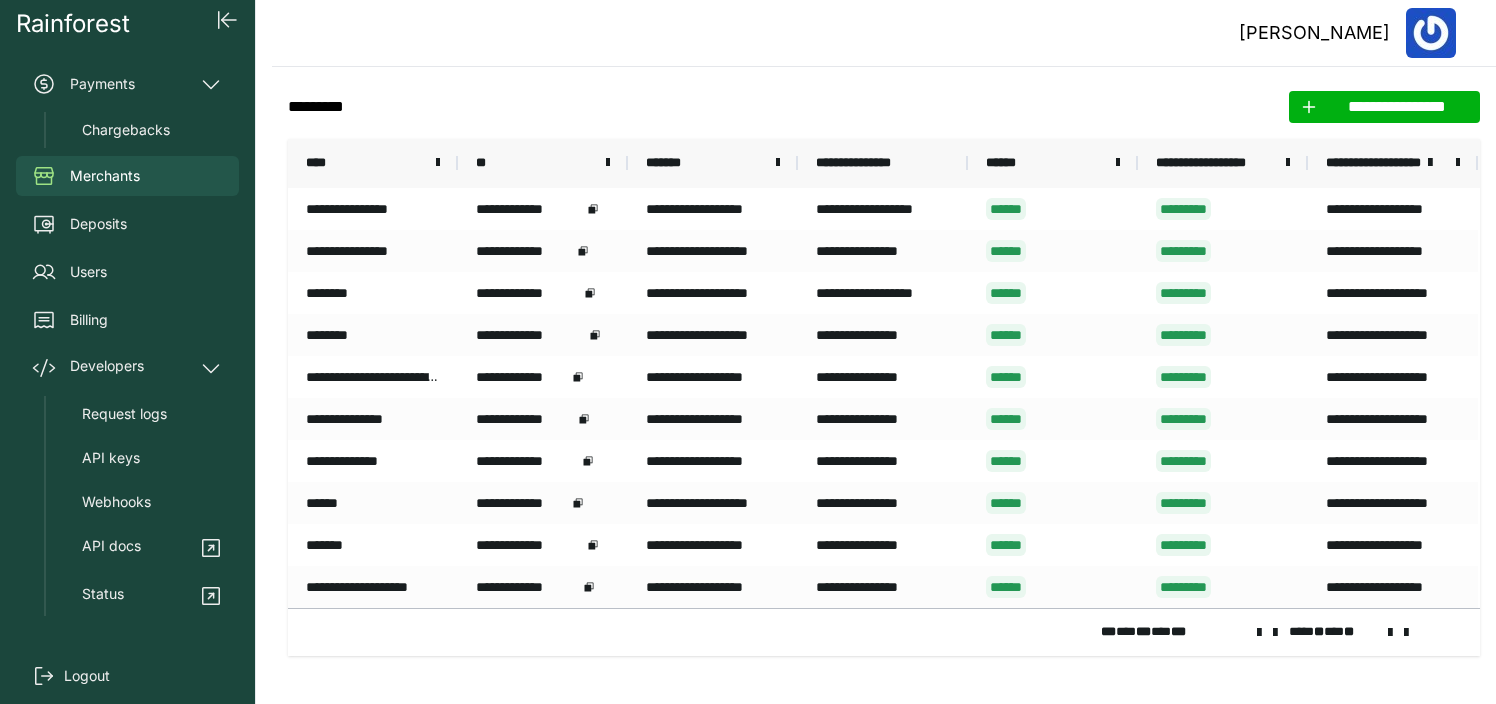 click at bounding box center (1275, 633) 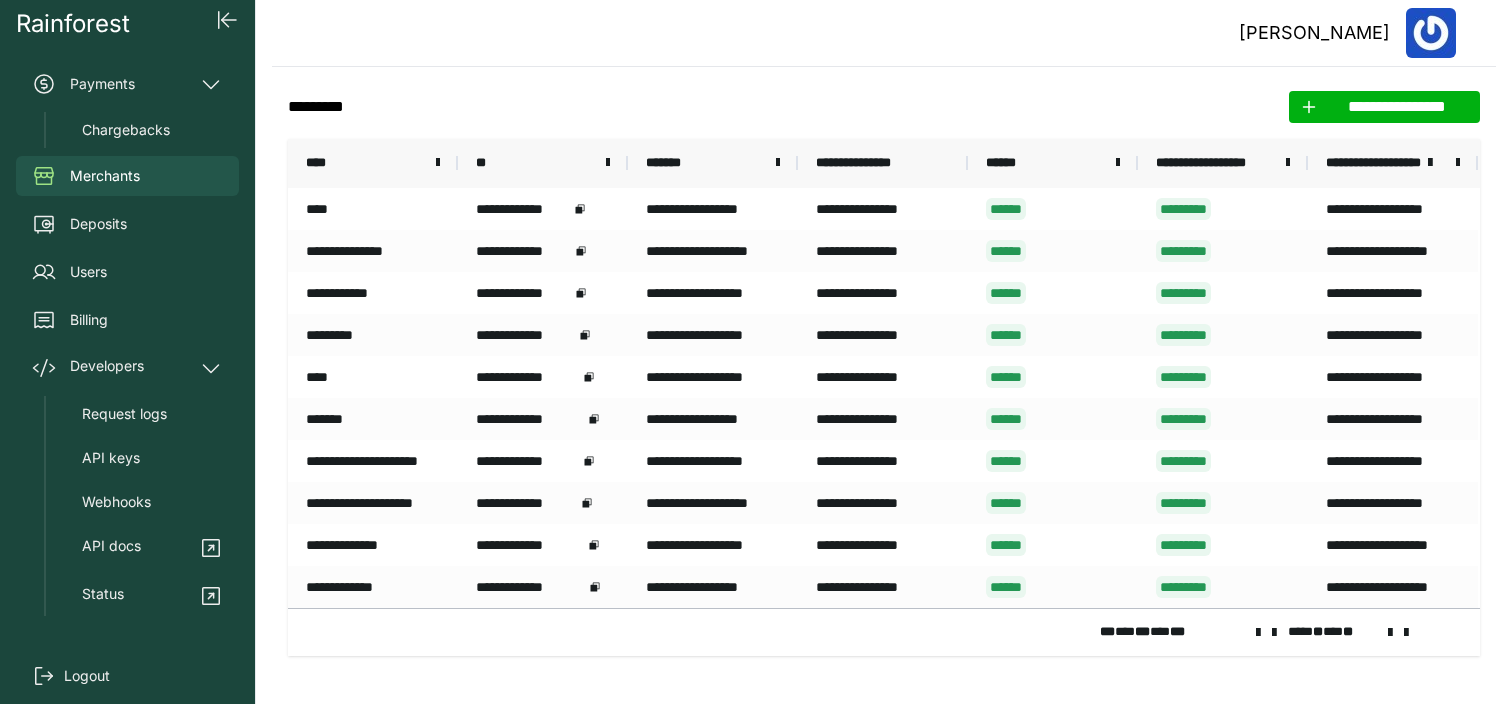 click at bounding box center (1274, 633) 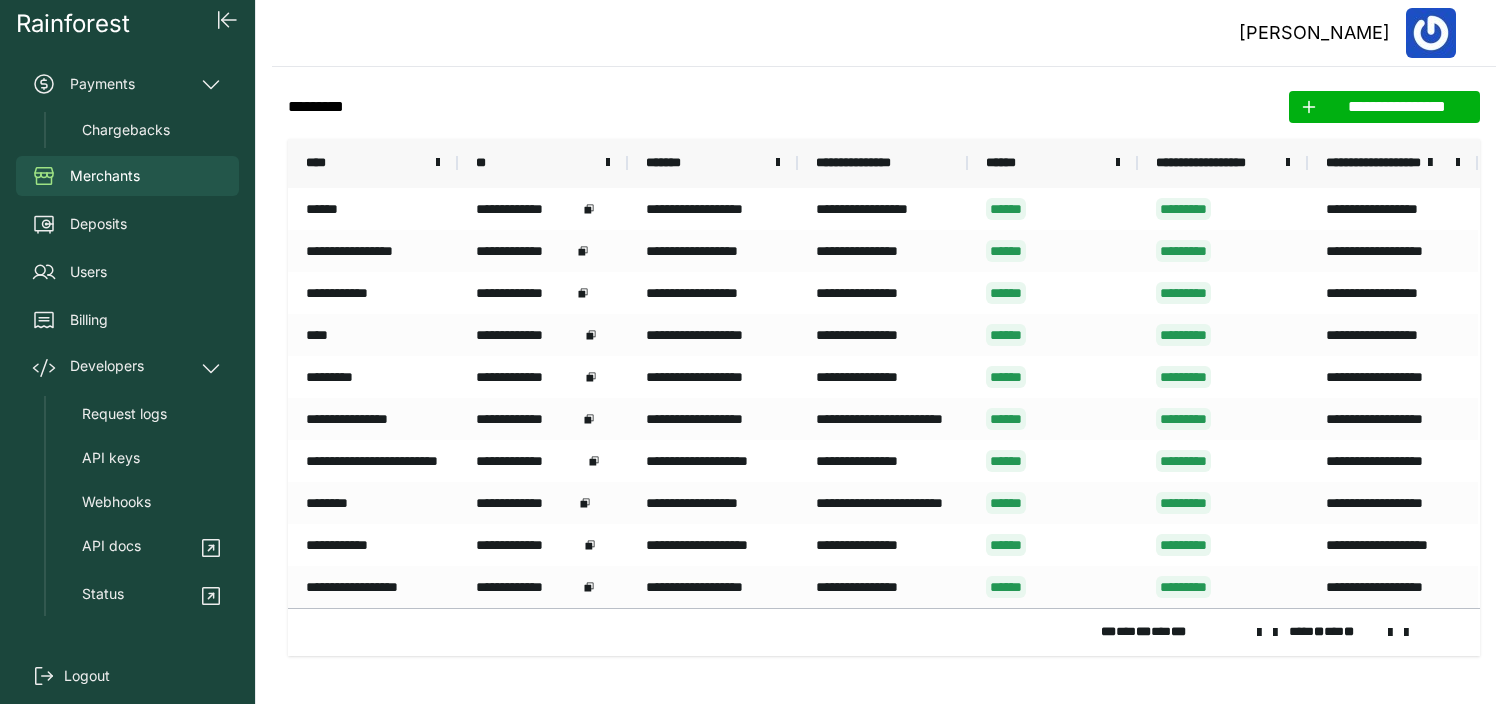 click at bounding box center [1275, 633] 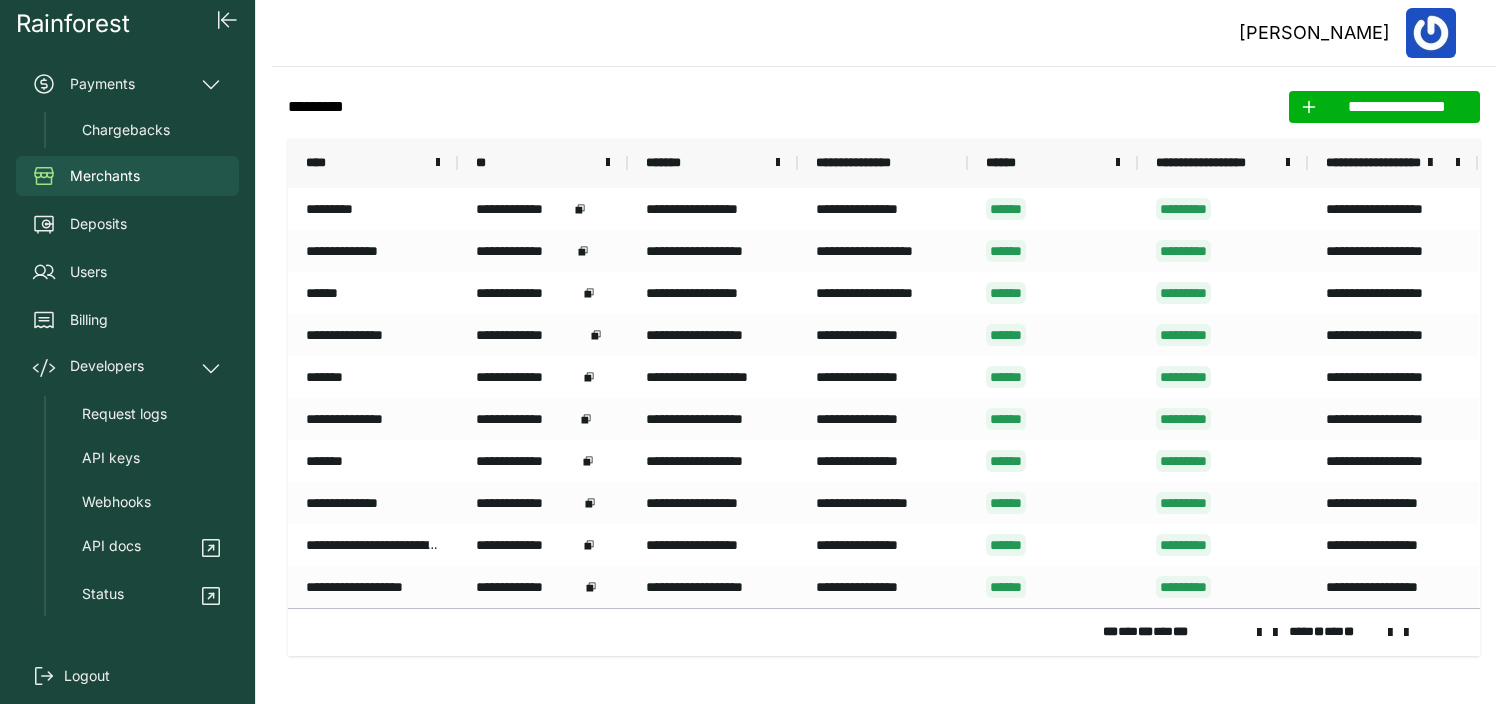 click at bounding box center (1275, 633) 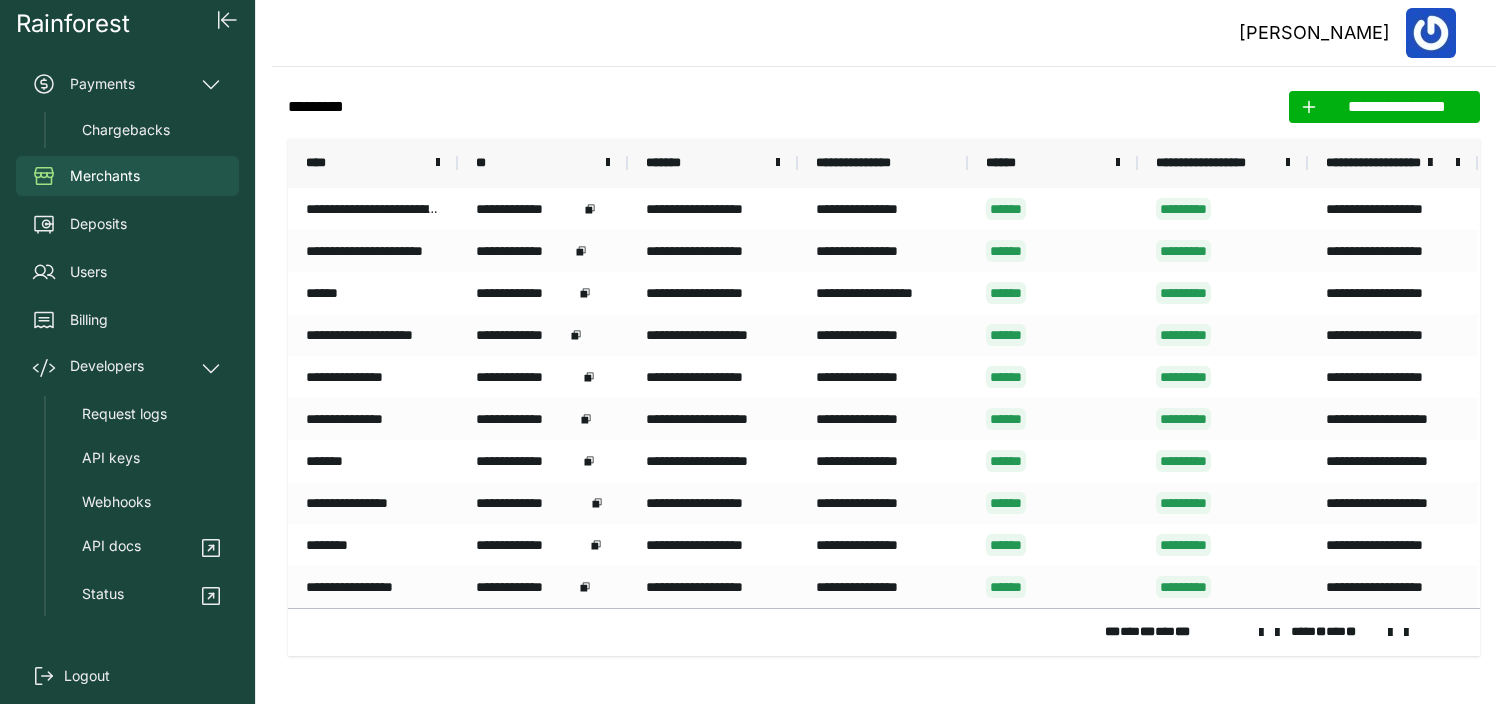 click at bounding box center (1277, 633) 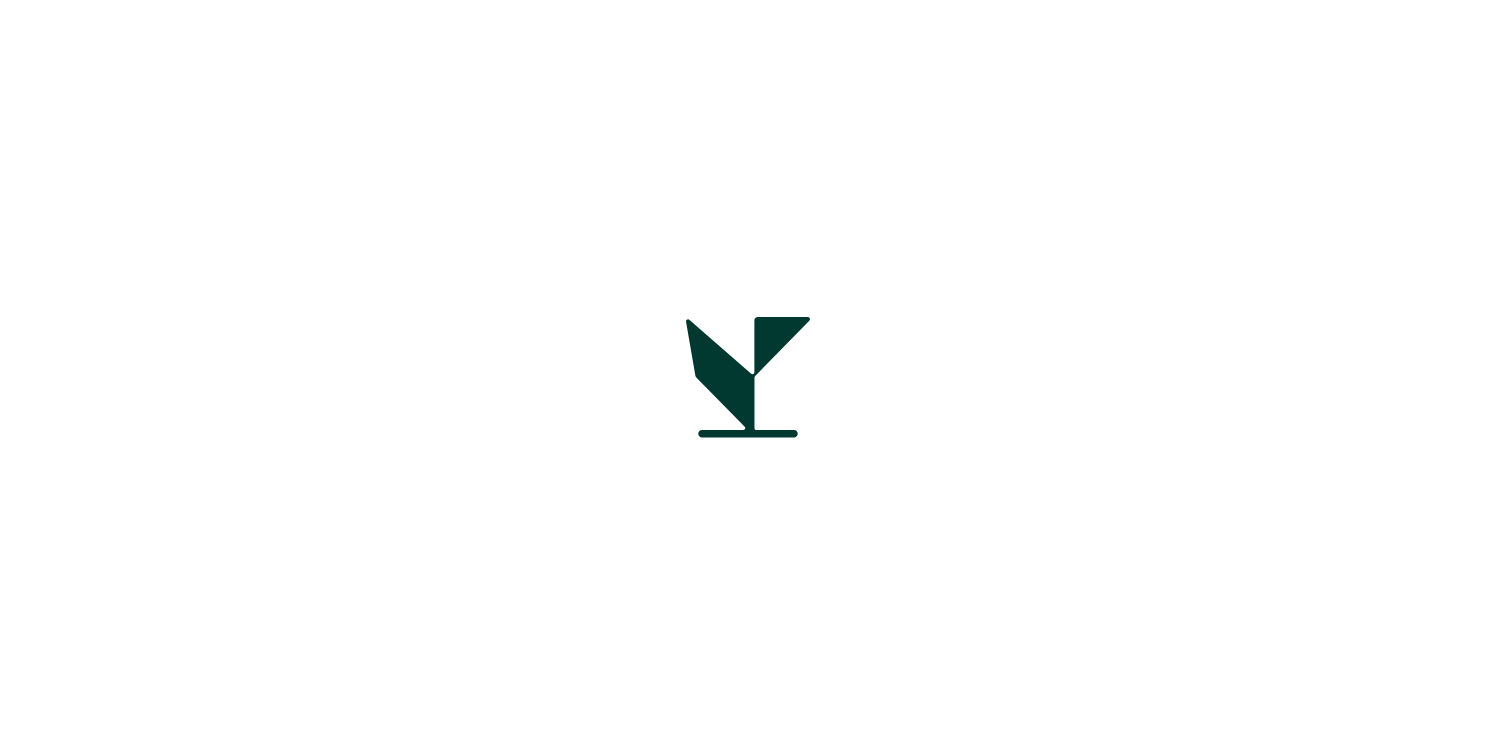 scroll, scrollTop: 0, scrollLeft: 0, axis: both 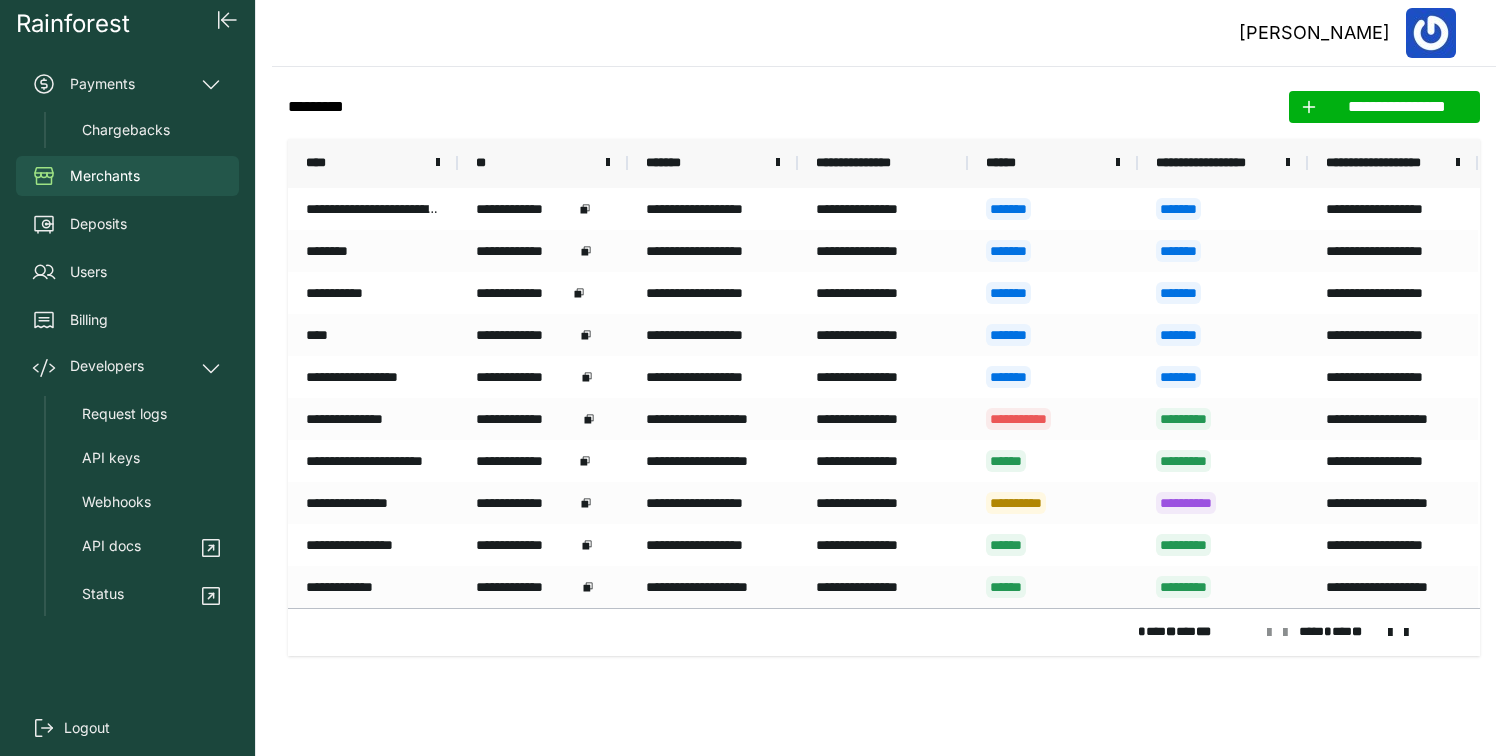 click on "**********" at bounding box center (1385, 163) 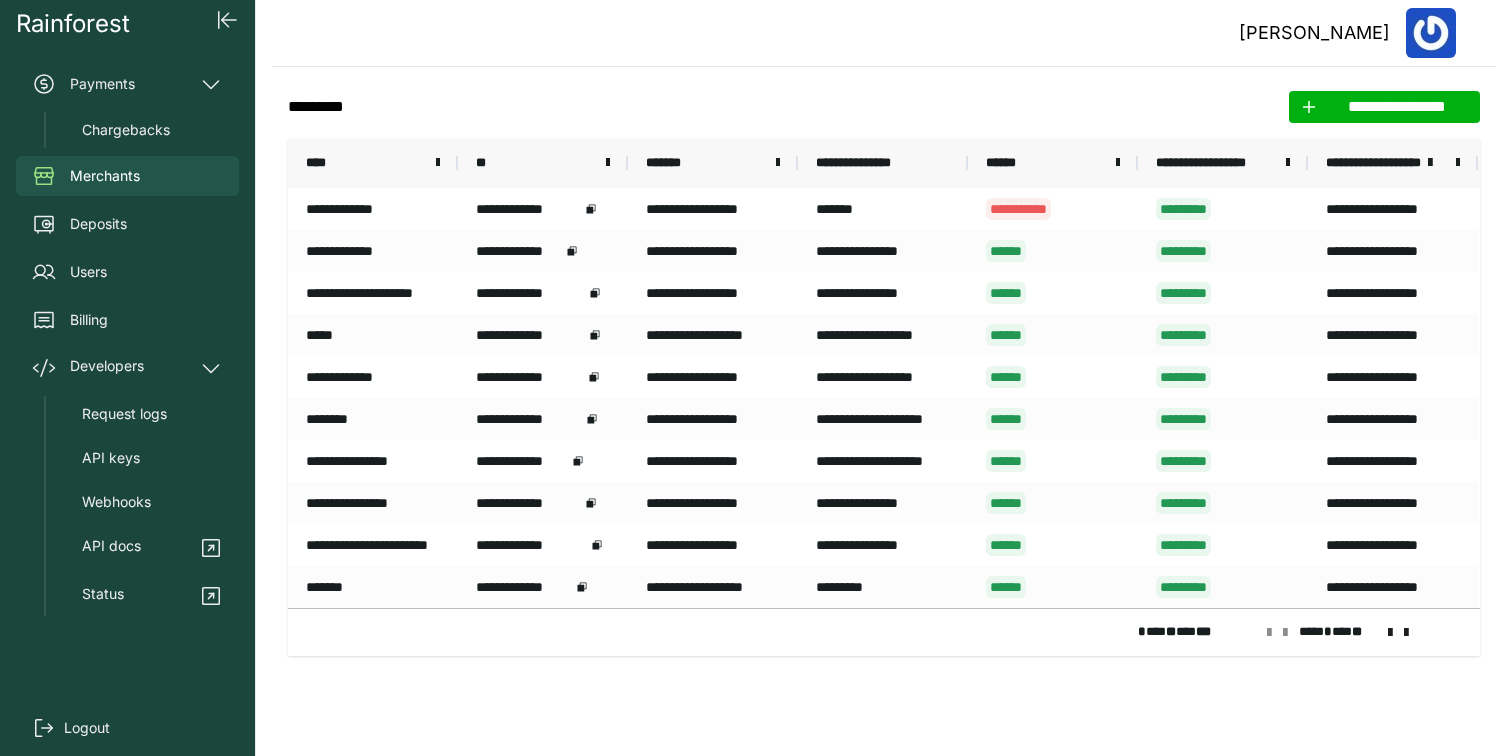 click on "**********" at bounding box center (1374, 163) 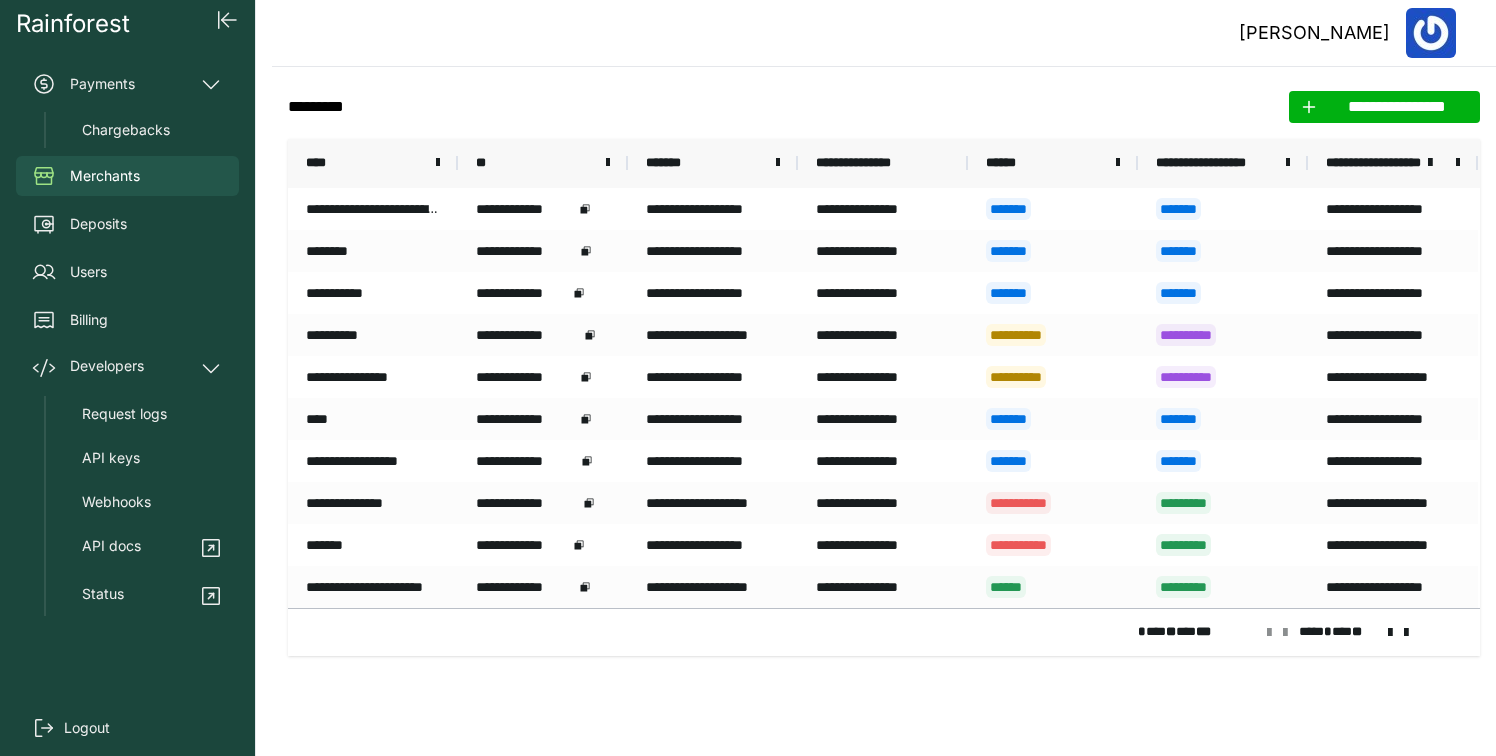 click at bounding box center [1406, 633] 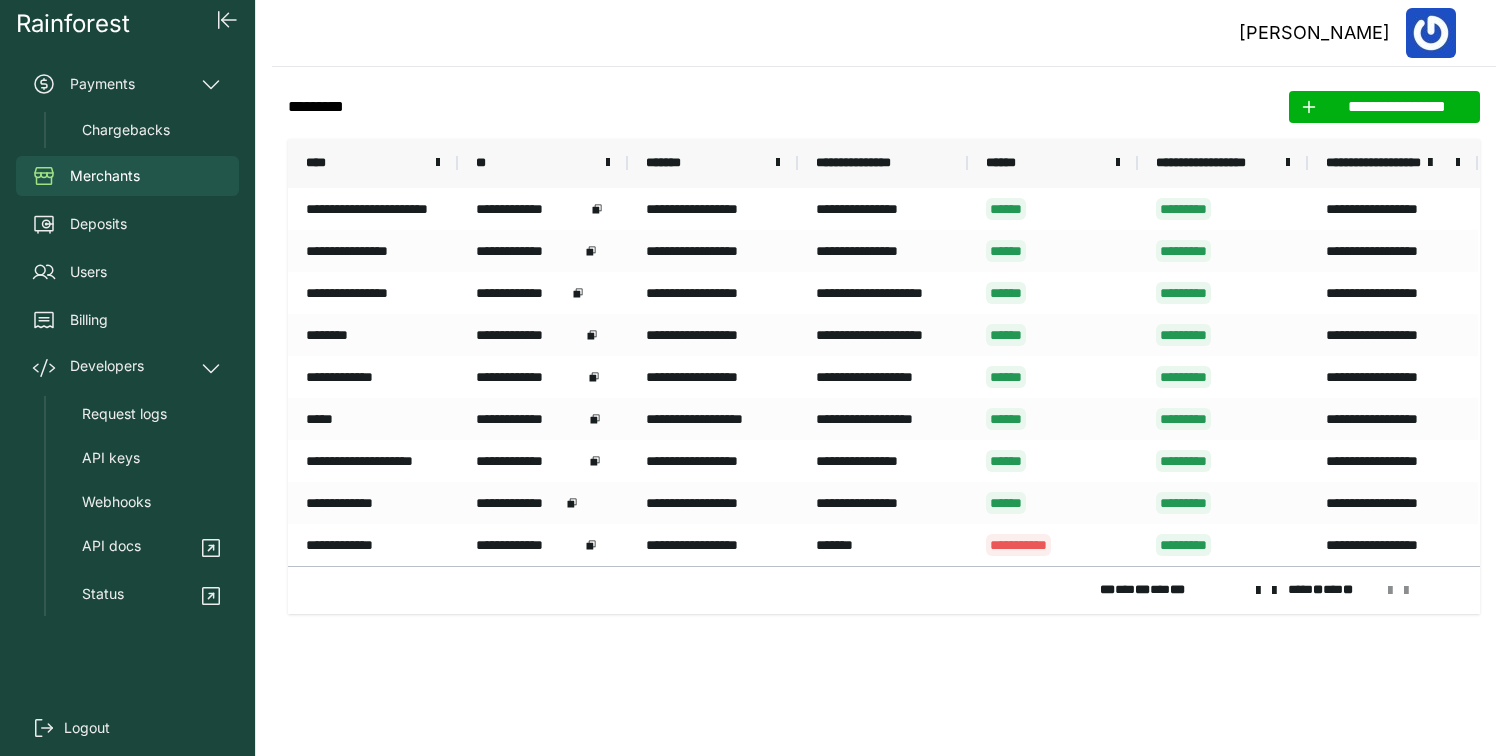 click at bounding box center (1258, 591) 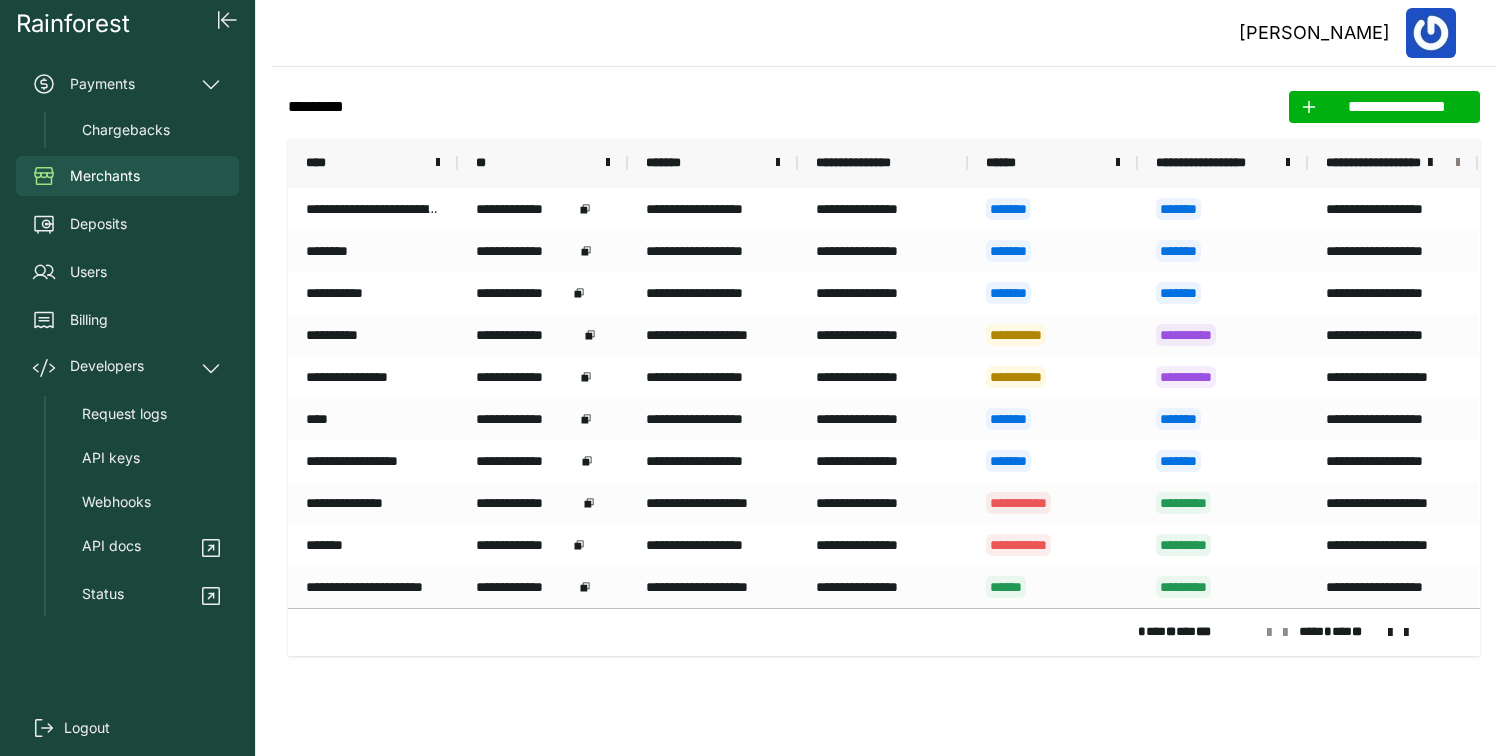 click at bounding box center (1458, 163) 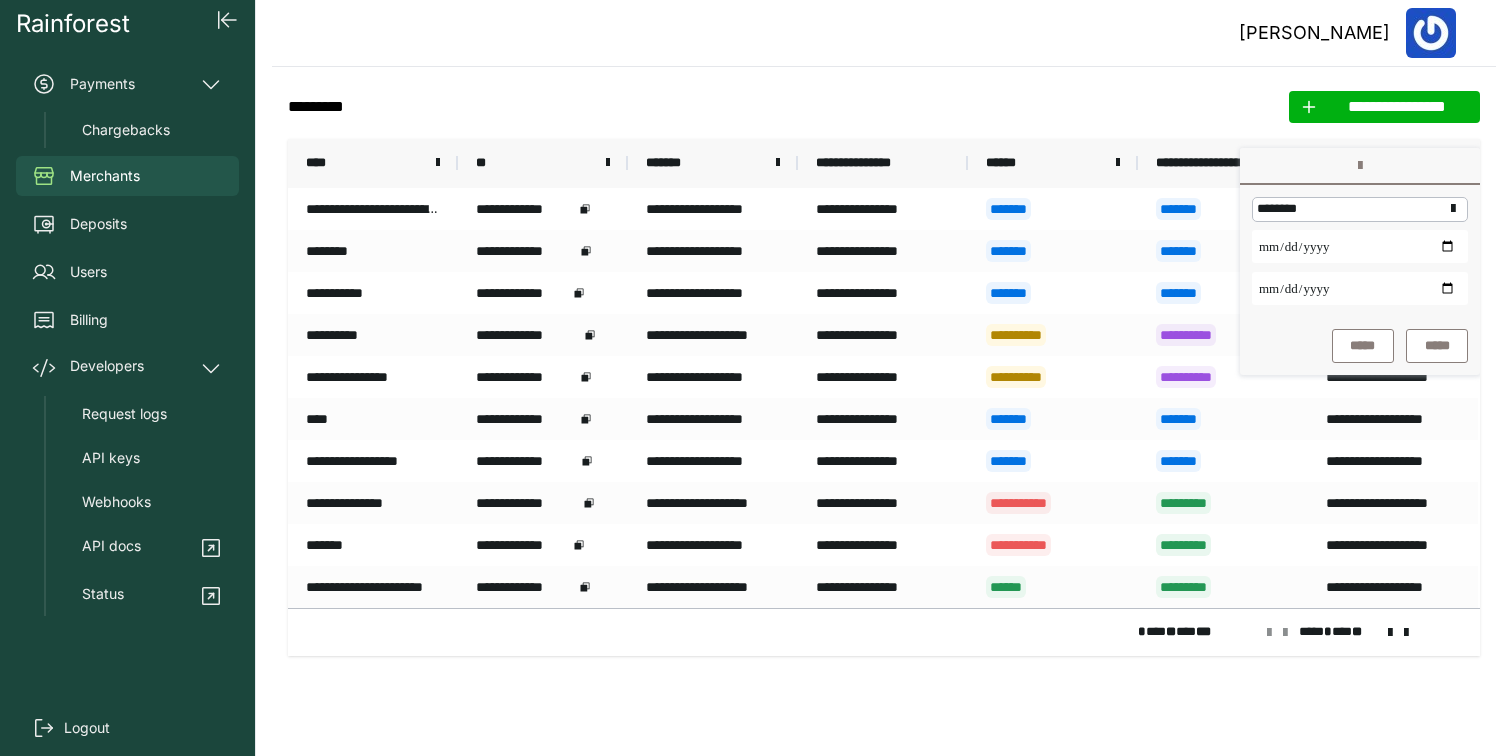 click on "**********" 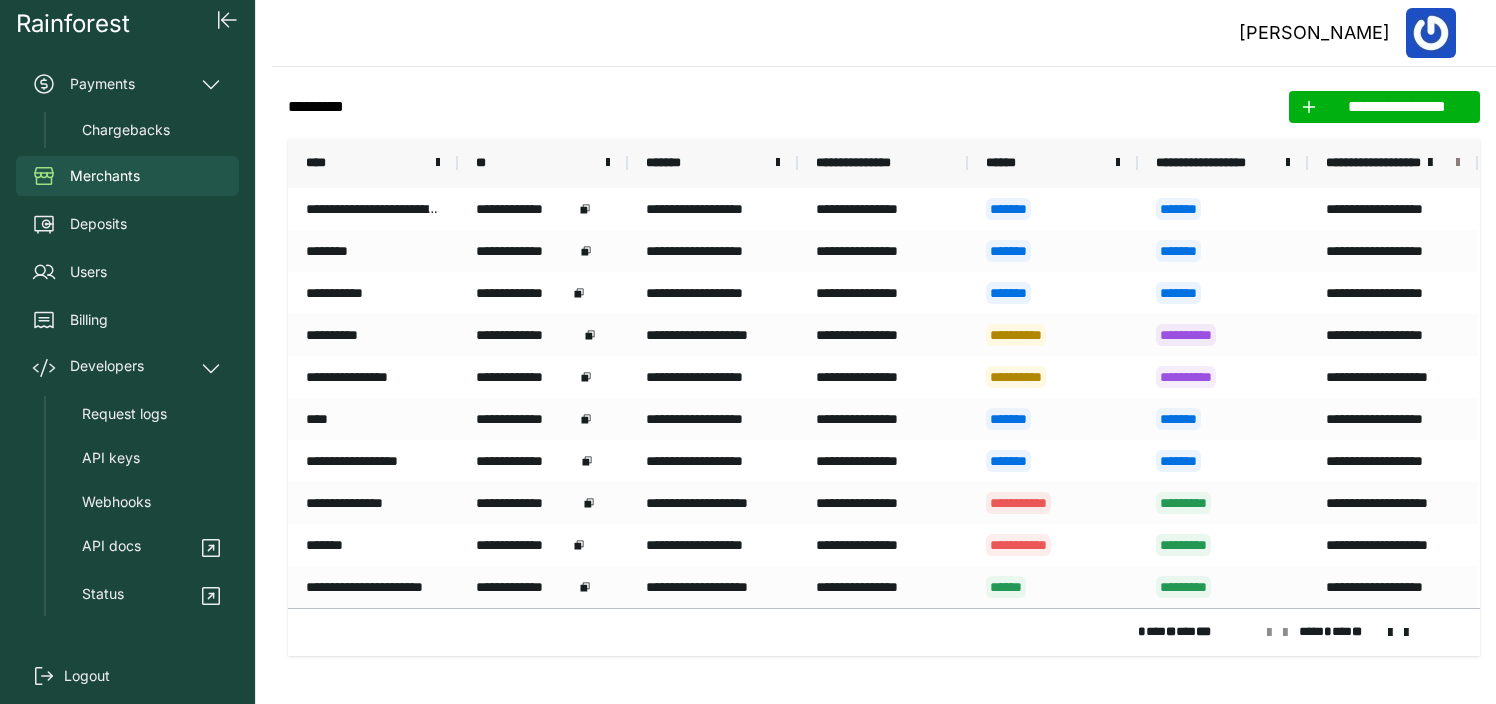 click at bounding box center [1458, 163] 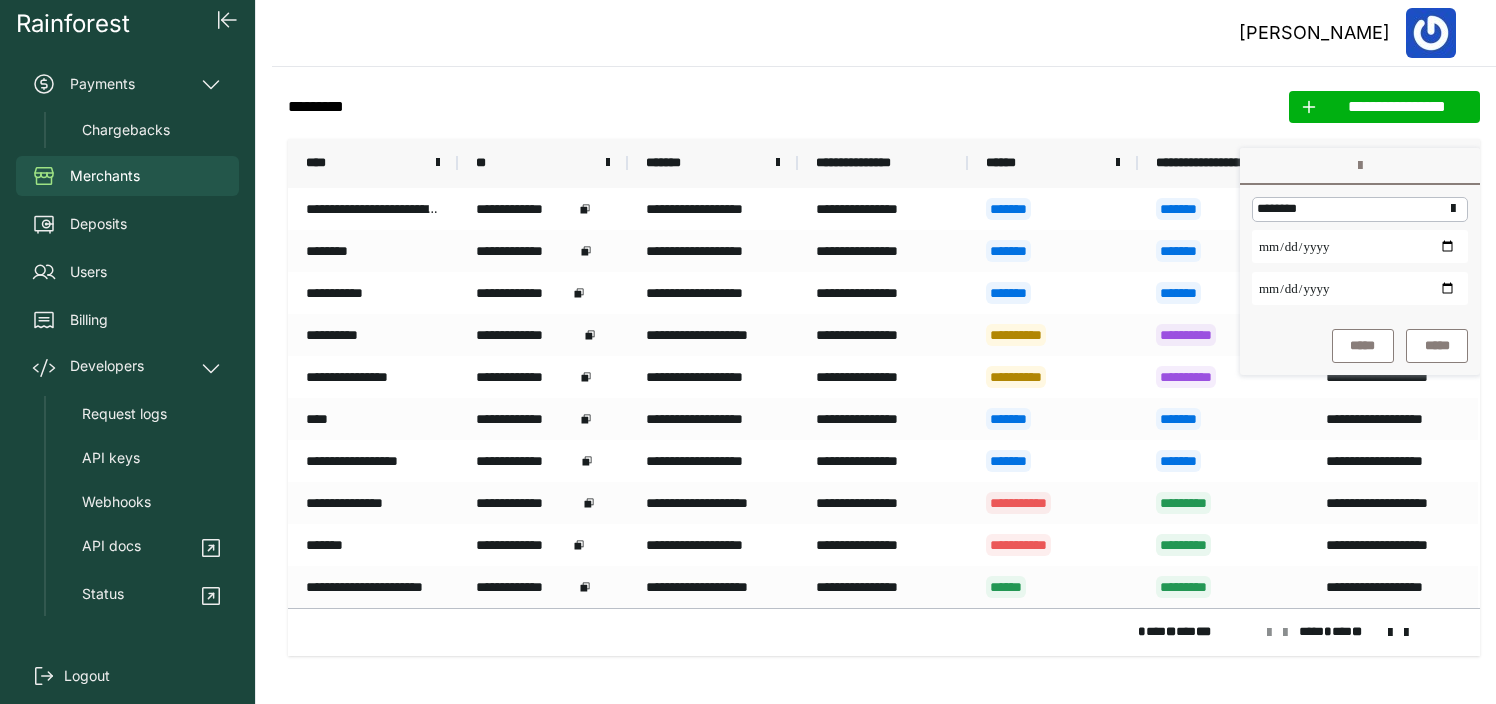 click on "[PERSON_NAME]" at bounding box center (884, 33) 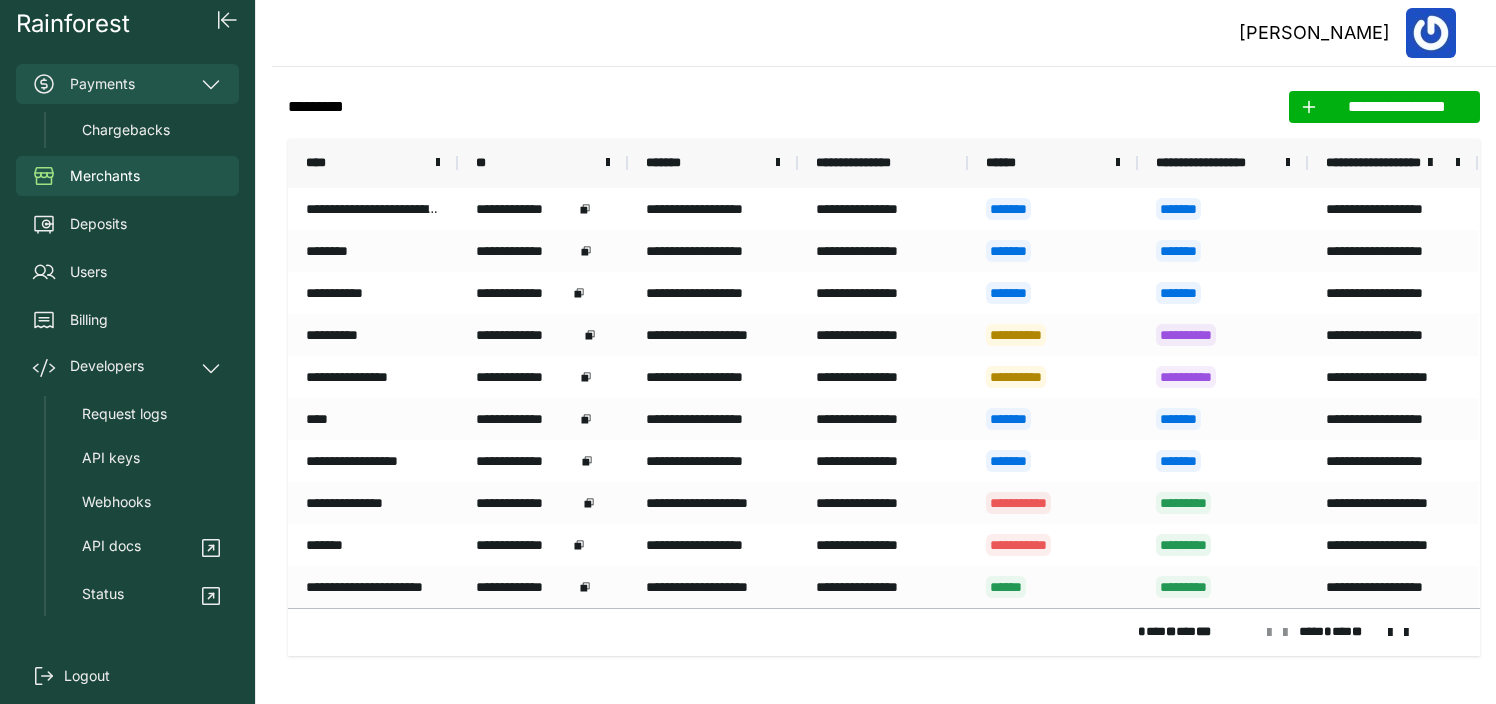 click on "Payments" at bounding box center [127, 84] 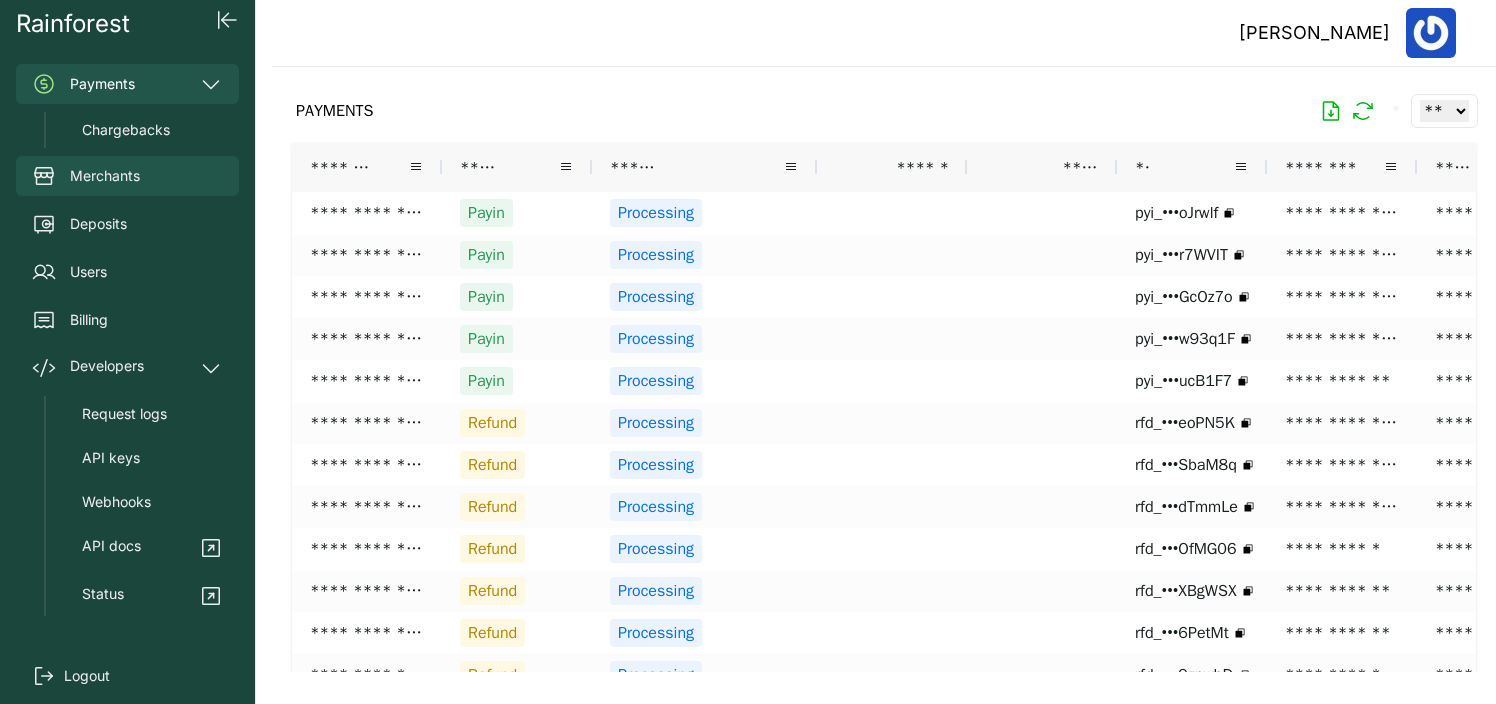 click on "Merchants" at bounding box center [127, 176] 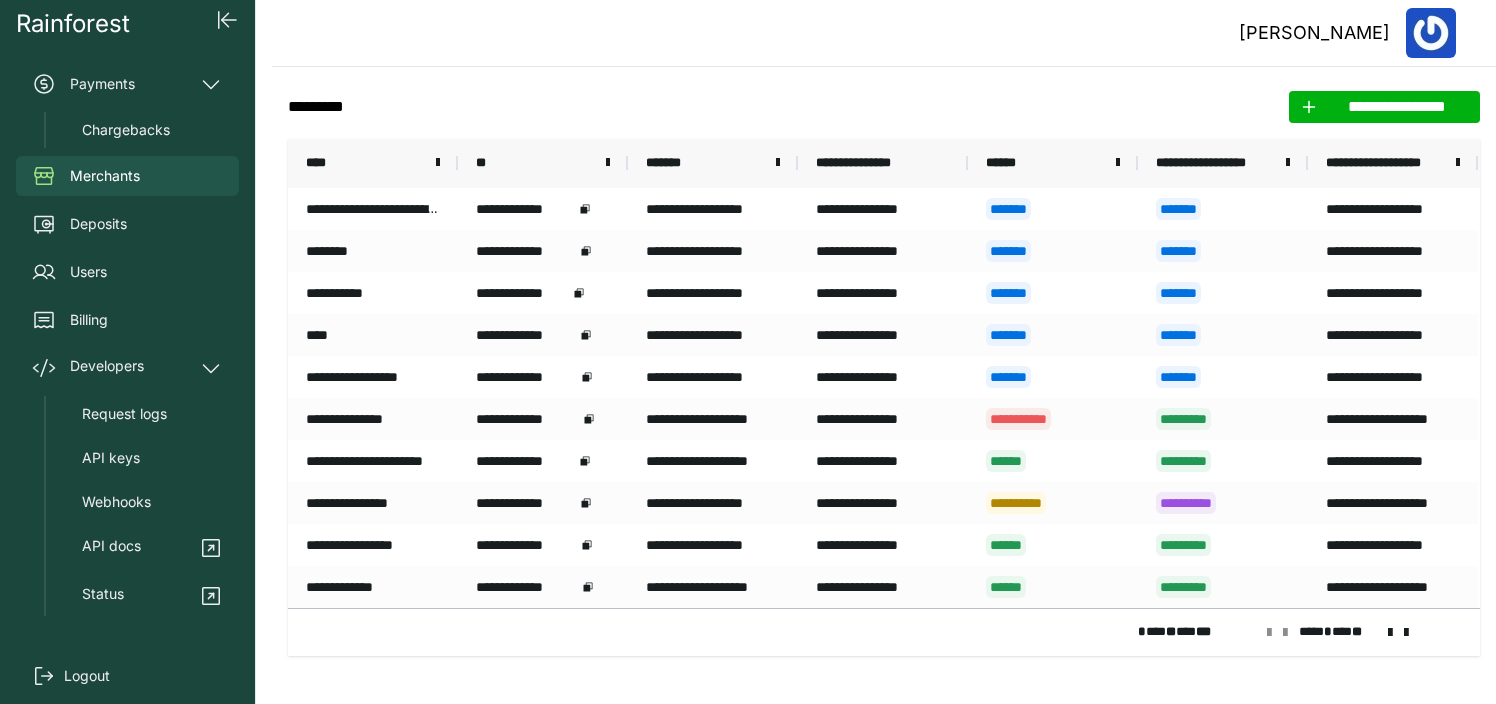 click on "****" at bounding box center (365, 163) 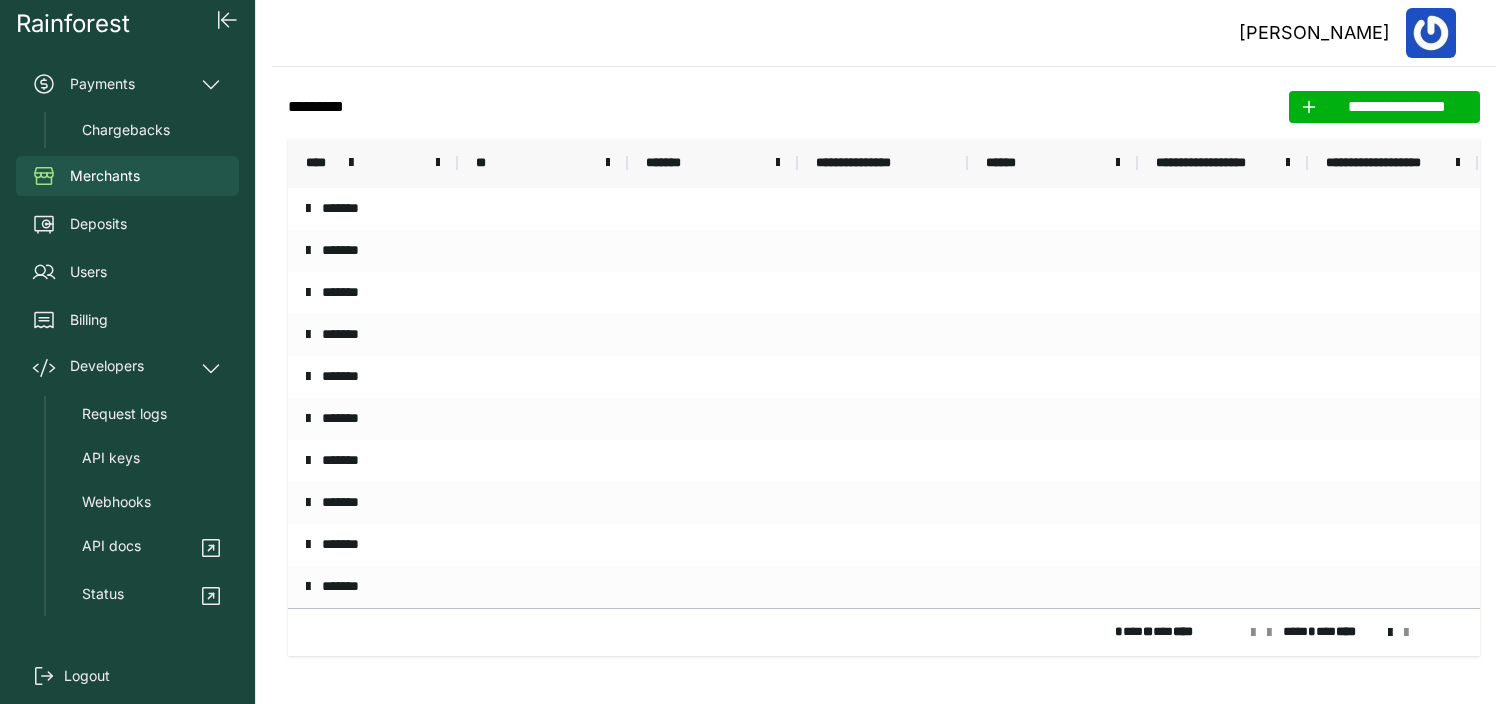 click at bounding box center [348, 163] 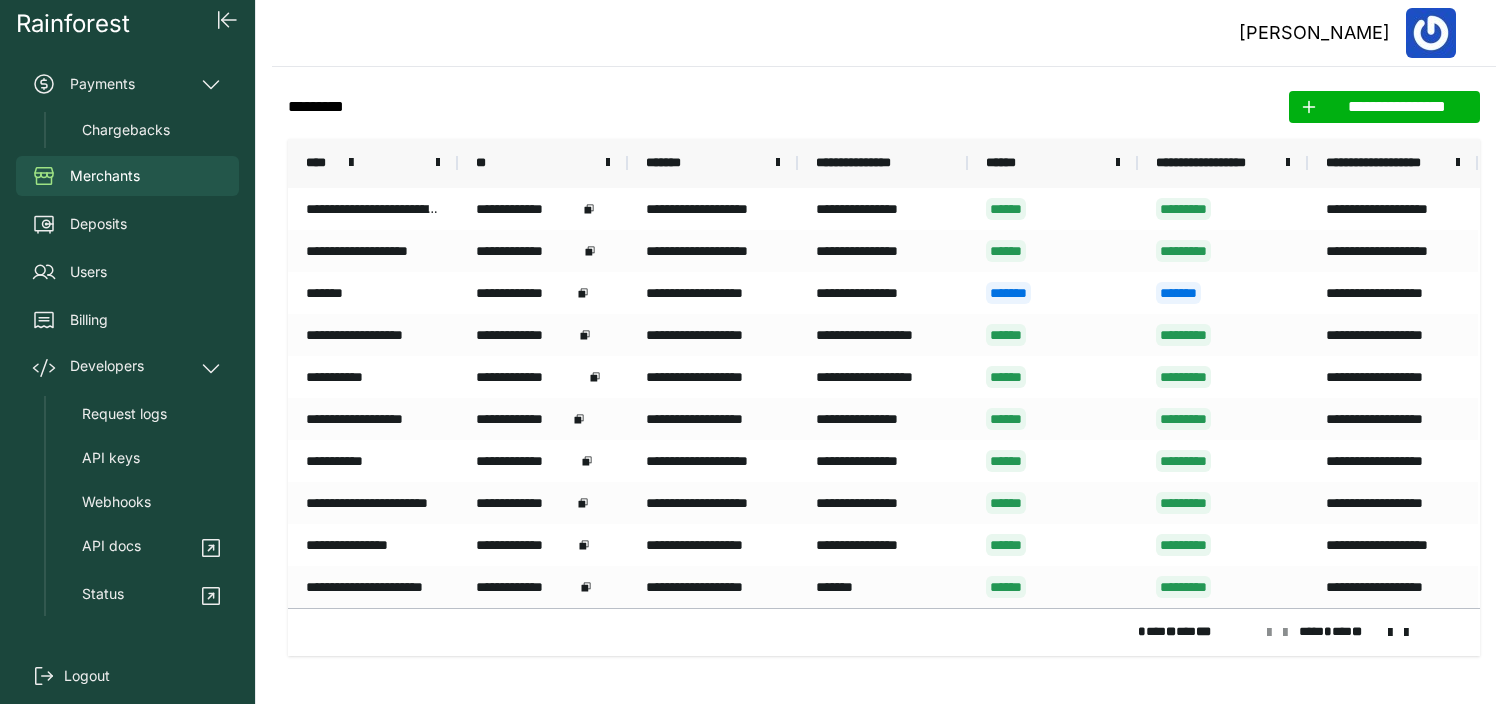click at bounding box center (348, 163) 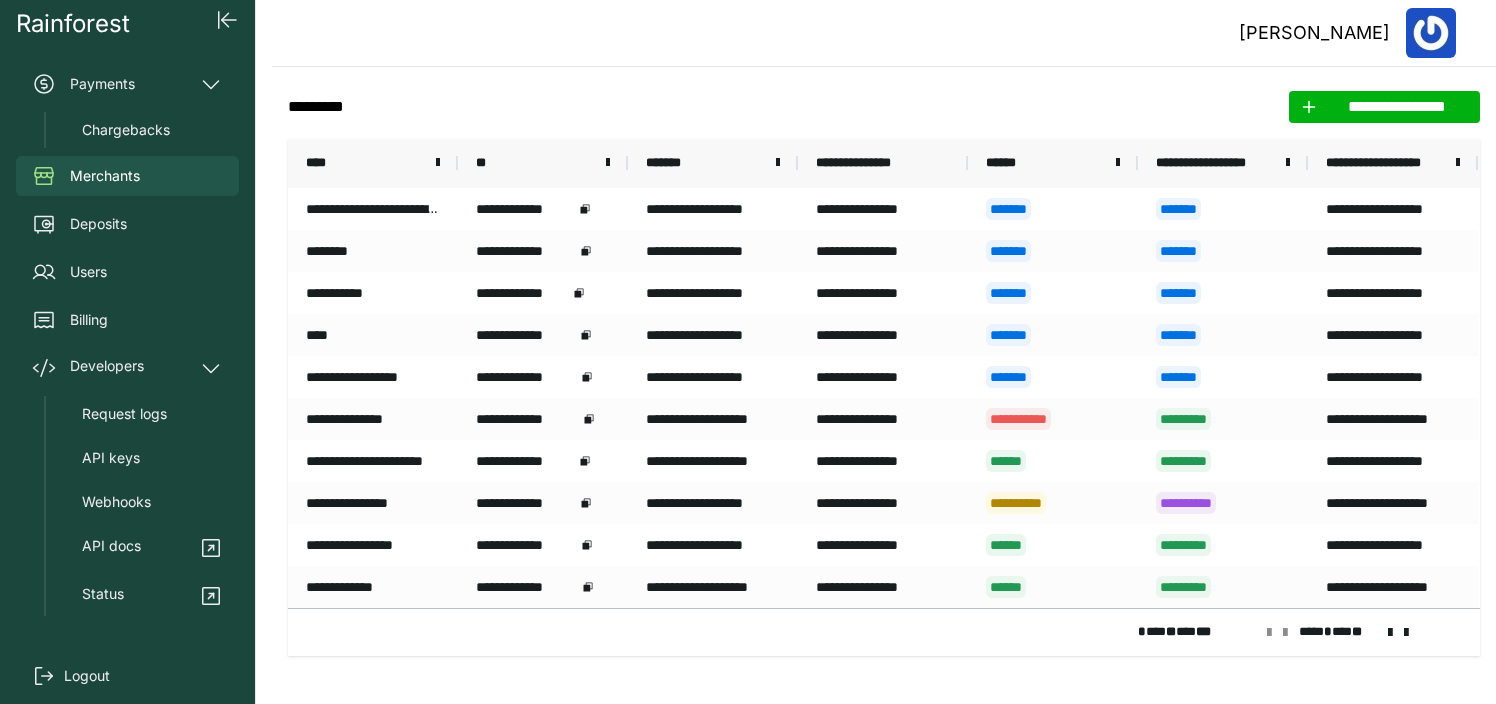 click on "****" at bounding box center (365, 163) 